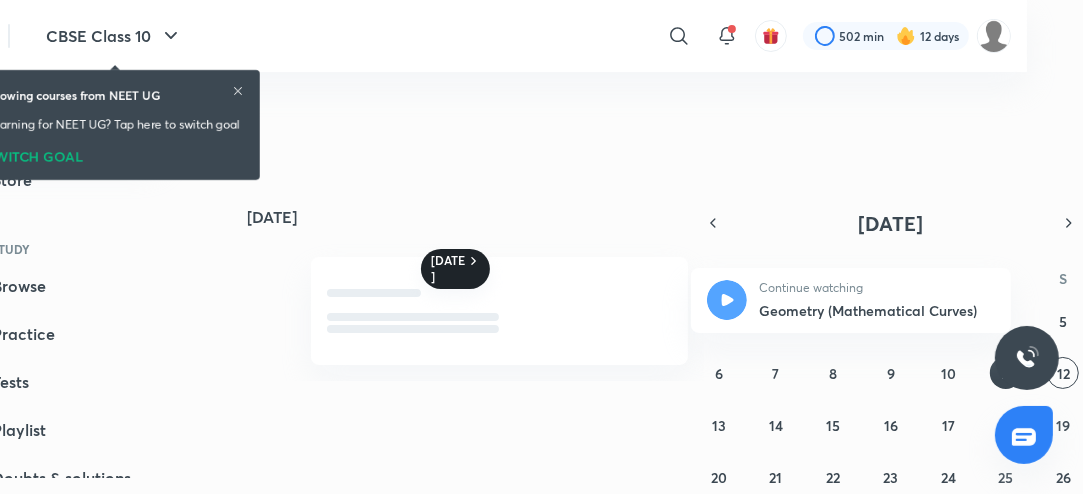 scroll, scrollTop: 0, scrollLeft: 56, axis: horizontal 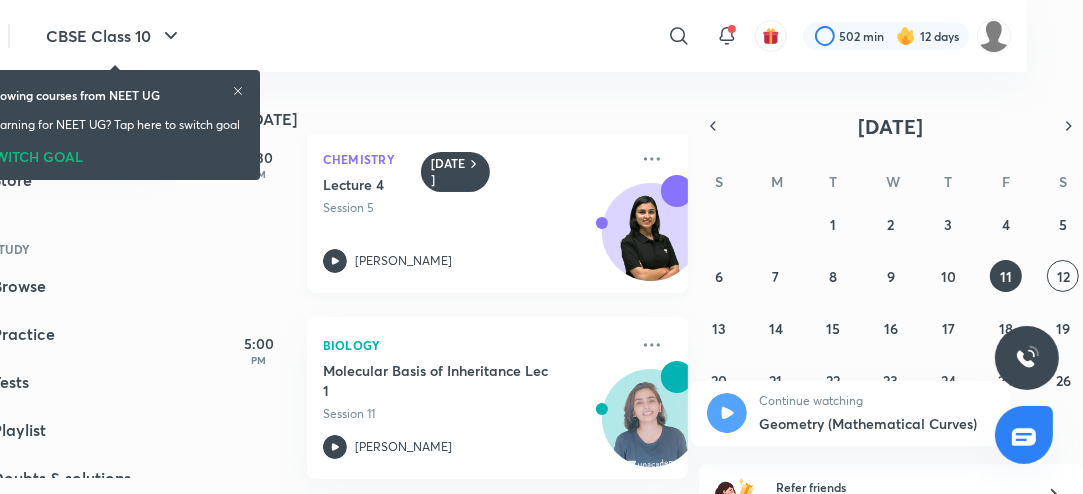 click 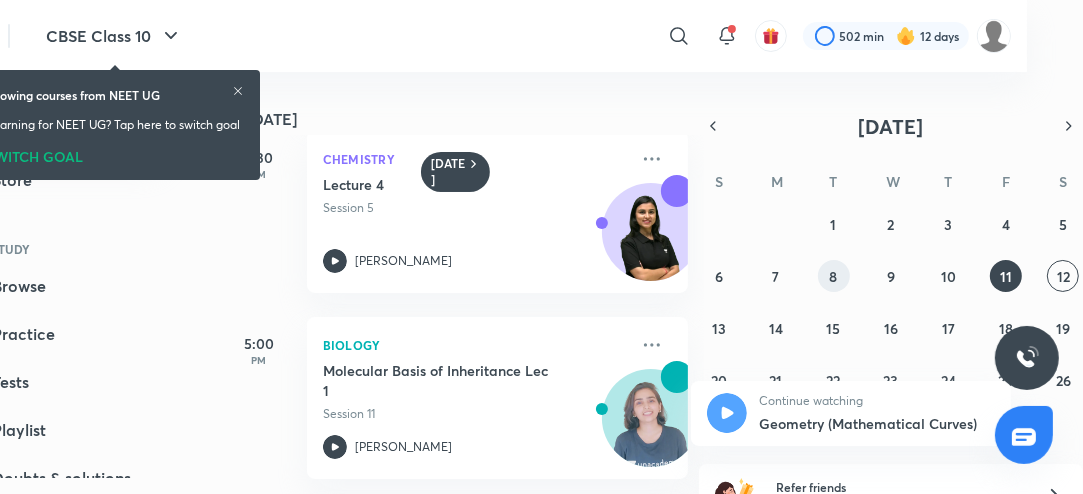 click on "8" at bounding box center (834, 276) 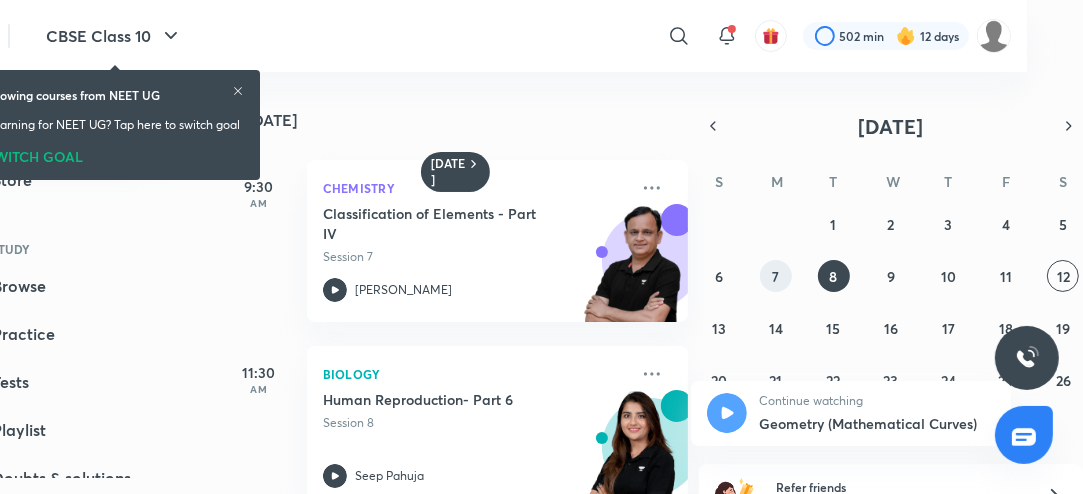click on "7" at bounding box center [776, 276] 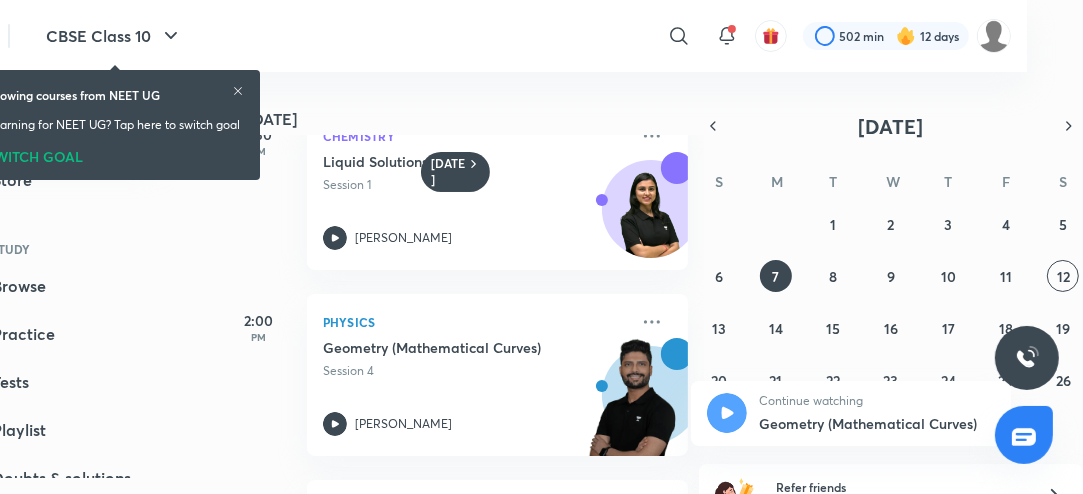 scroll, scrollTop: 442, scrollLeft: 0, axis: vertical 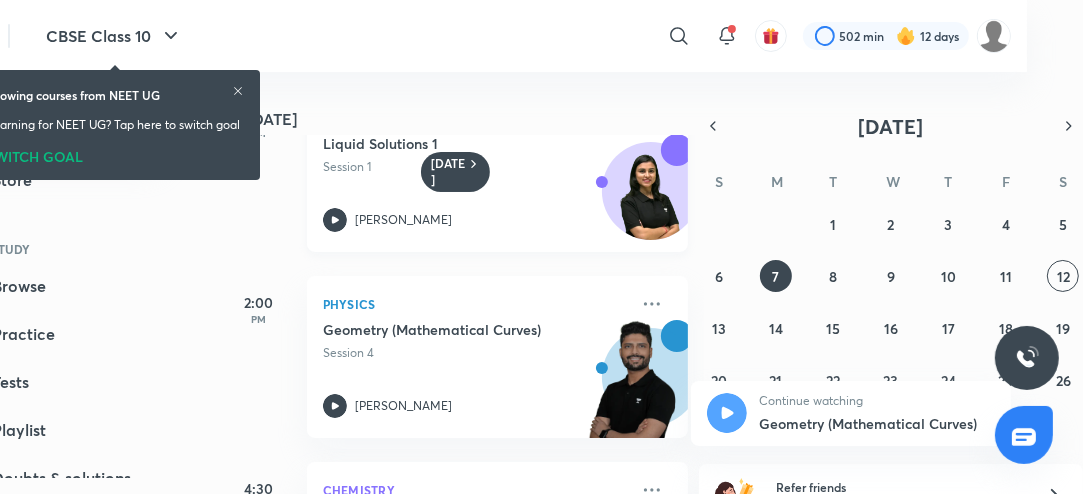 click 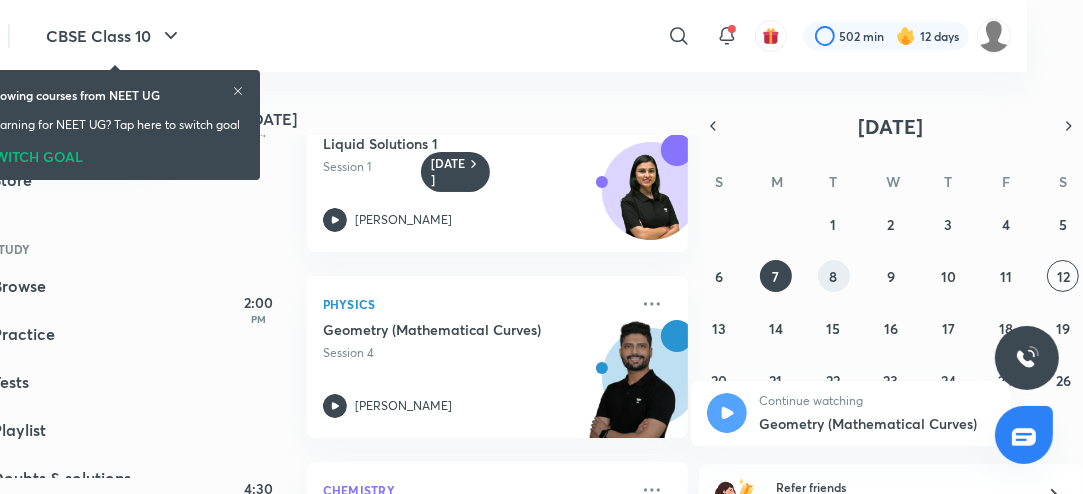 click on "8" at bounding box center [834, 276] 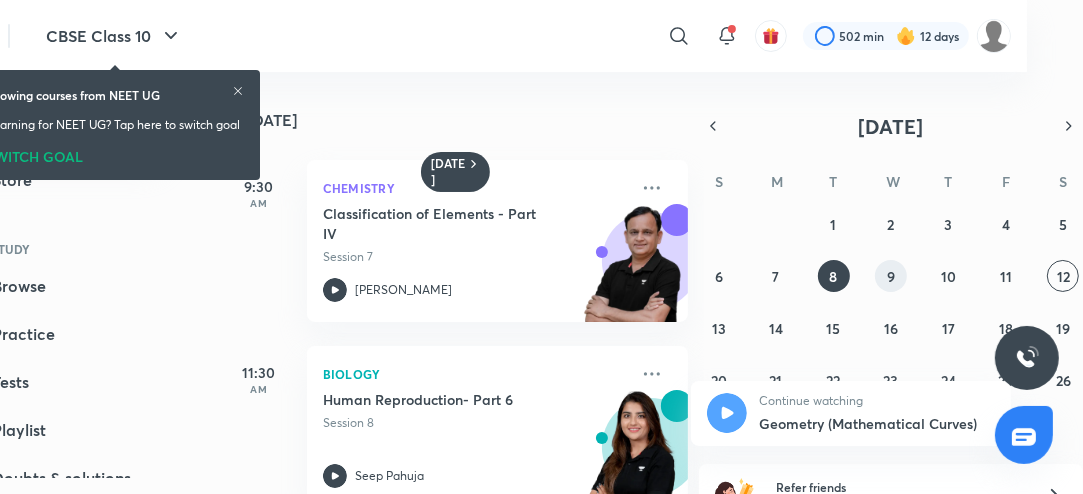 click on "9" at bounding box center (891, 276) 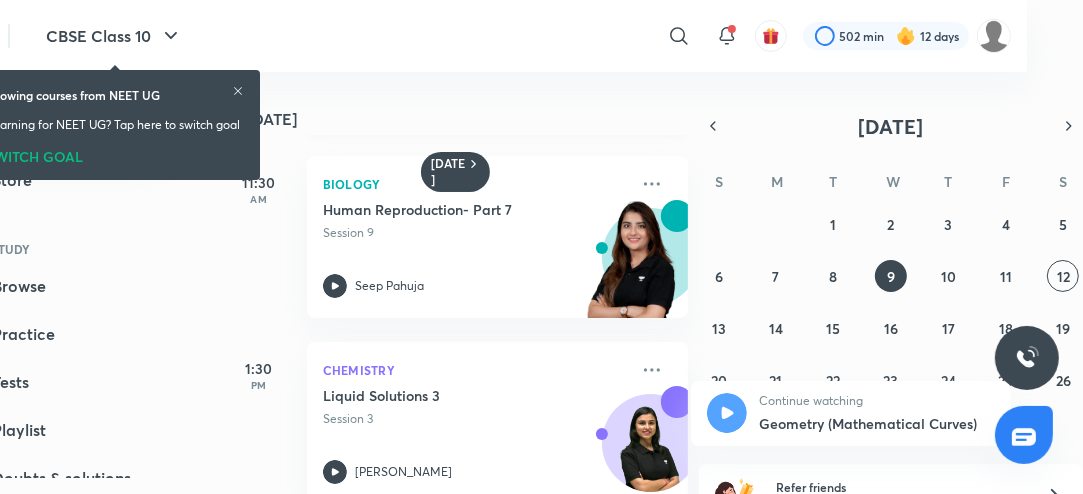 scroll, scrollTop: 379, scrollLeft: 0, axis: vertical 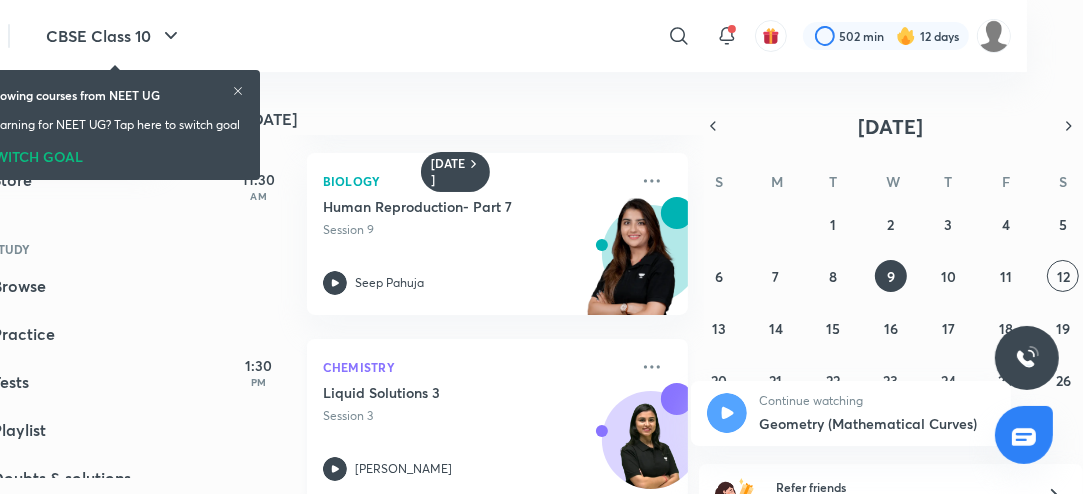 click 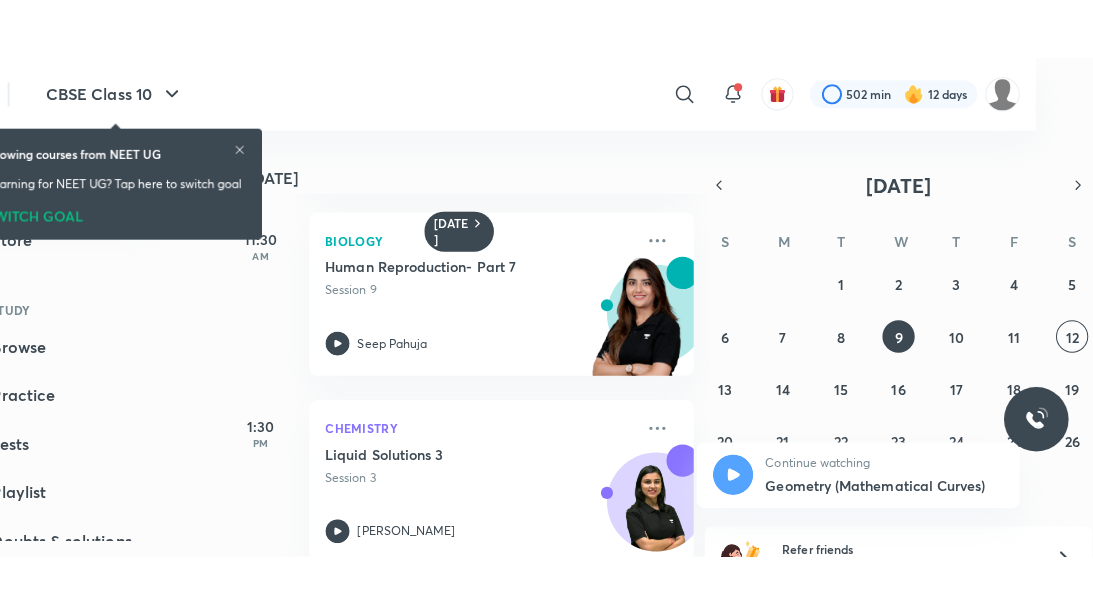 scroll, scrollTop: 0, scrollLeft: 0, axis: both 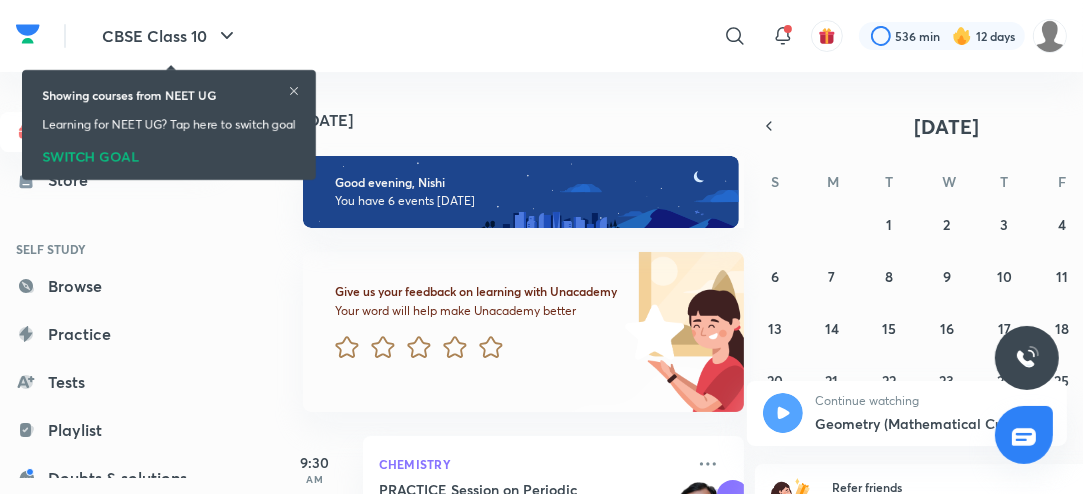 click 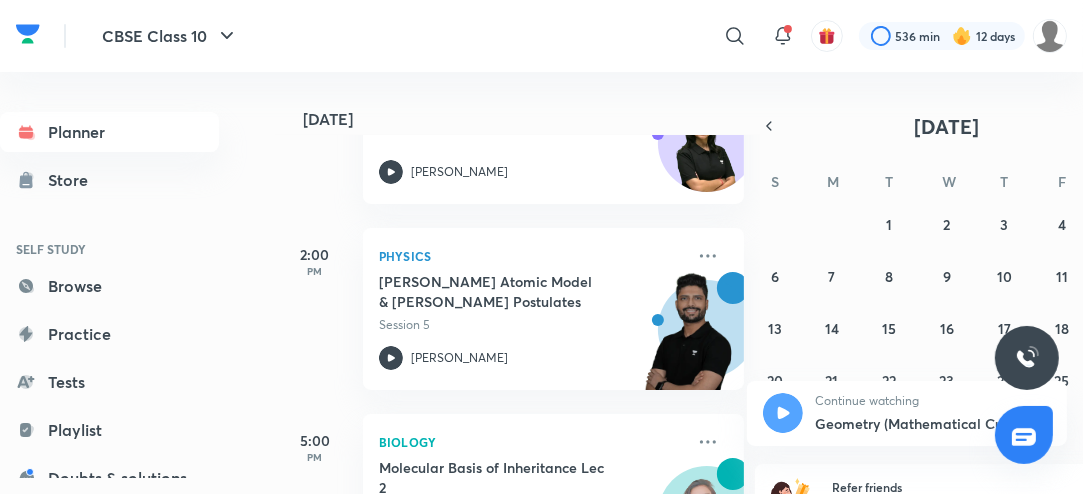 scroll, scrollTop: 774, scrollLeft: 0, axis: vertical 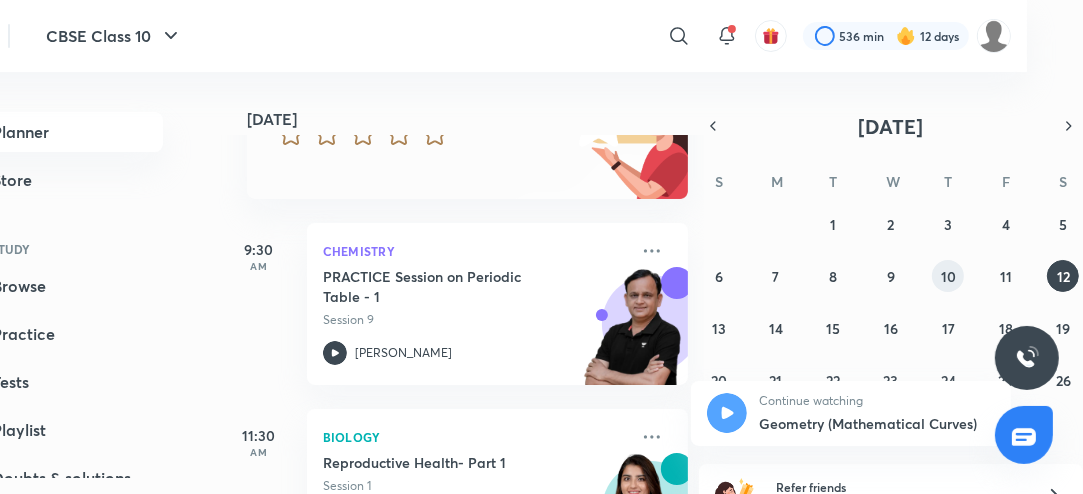 click on "10" at bounding box center (948, 276) 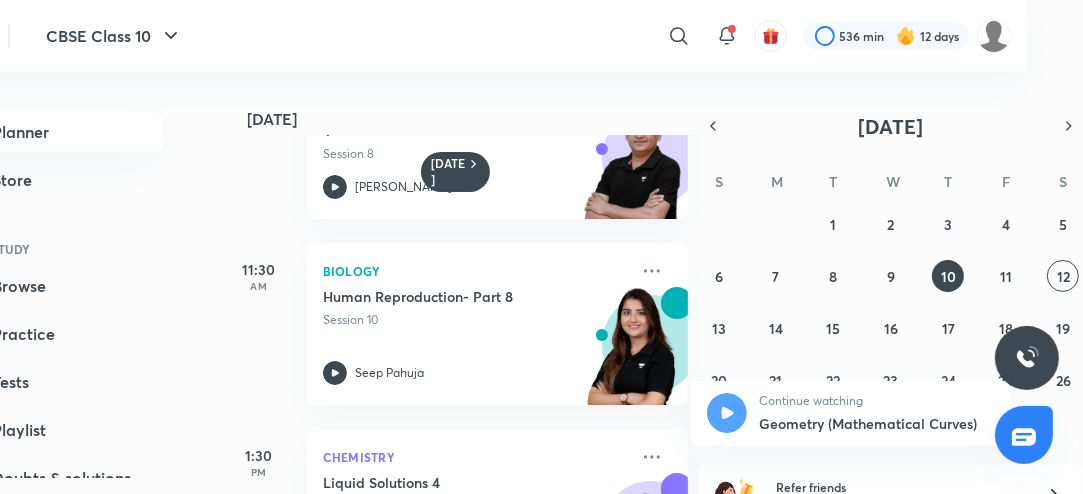 scroll, scrollTop: 361, scrollLeft: 0, axis: vertical 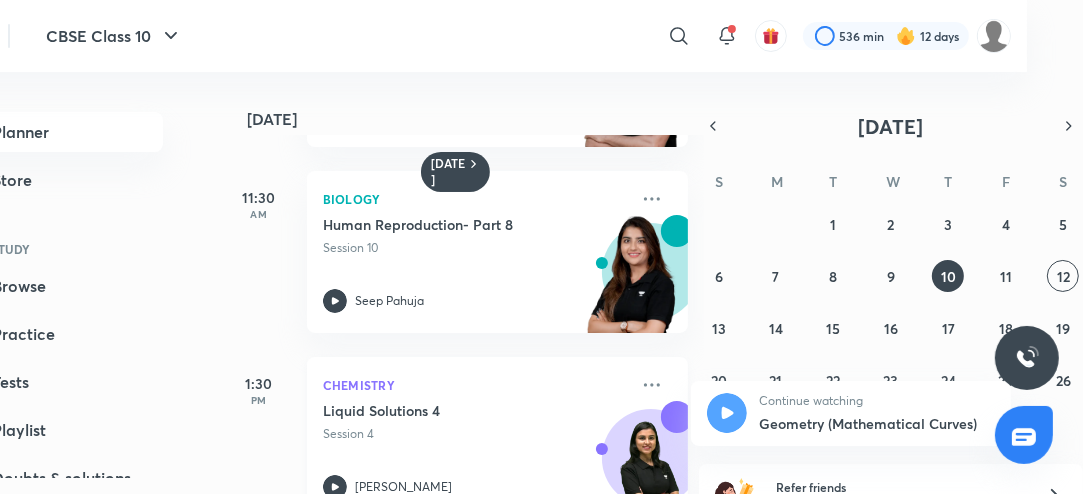 click at bounding box center [335, 487] 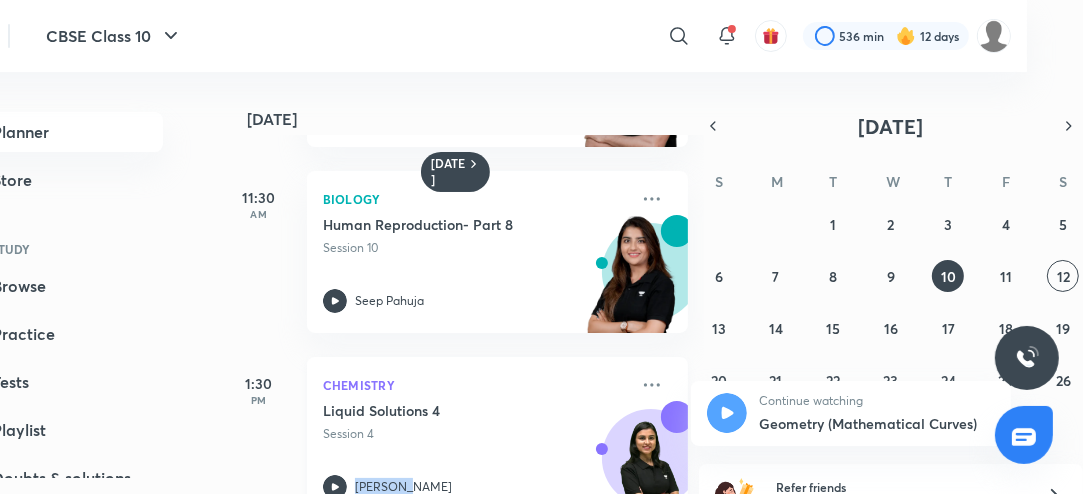 click at bounding box center (335, 487) 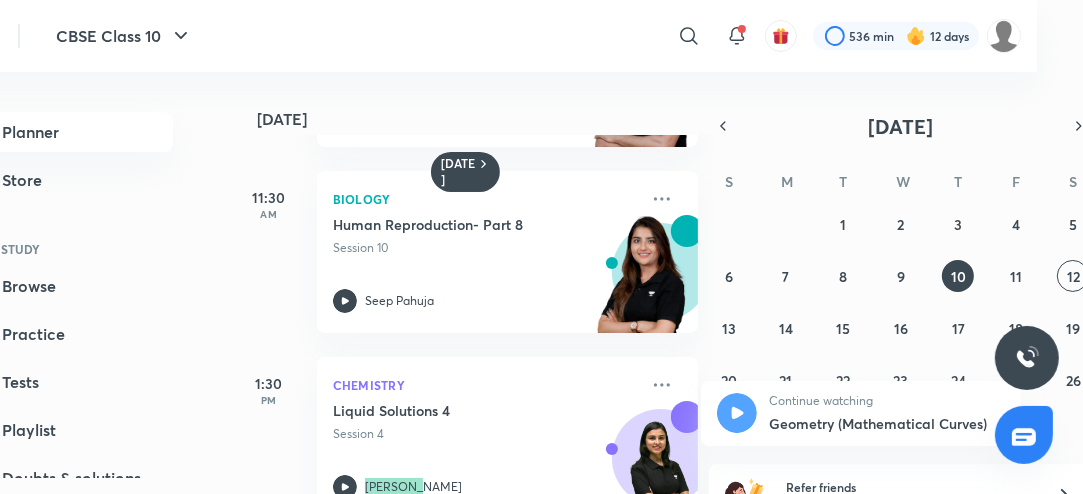 scroll, scrollTop: 0, scrollLeft: 0, axis: both 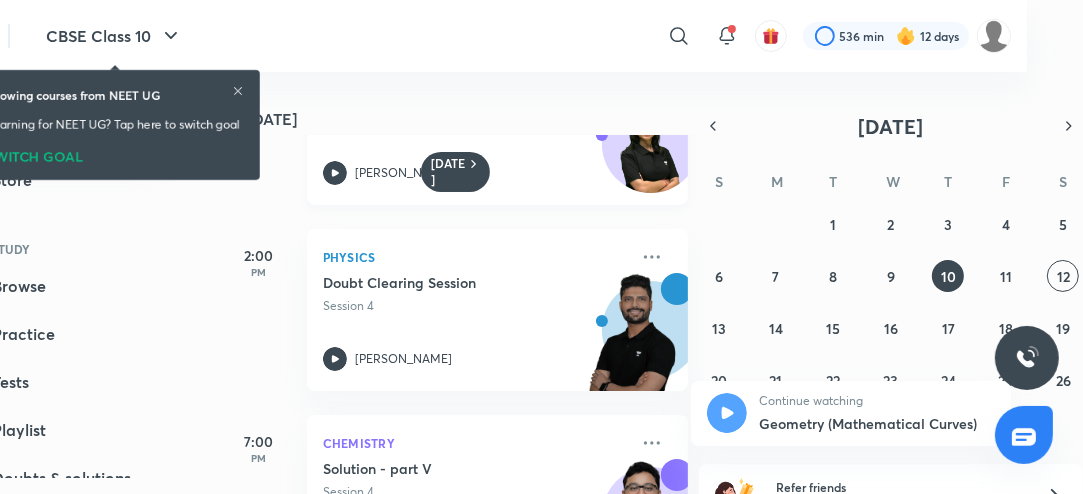click 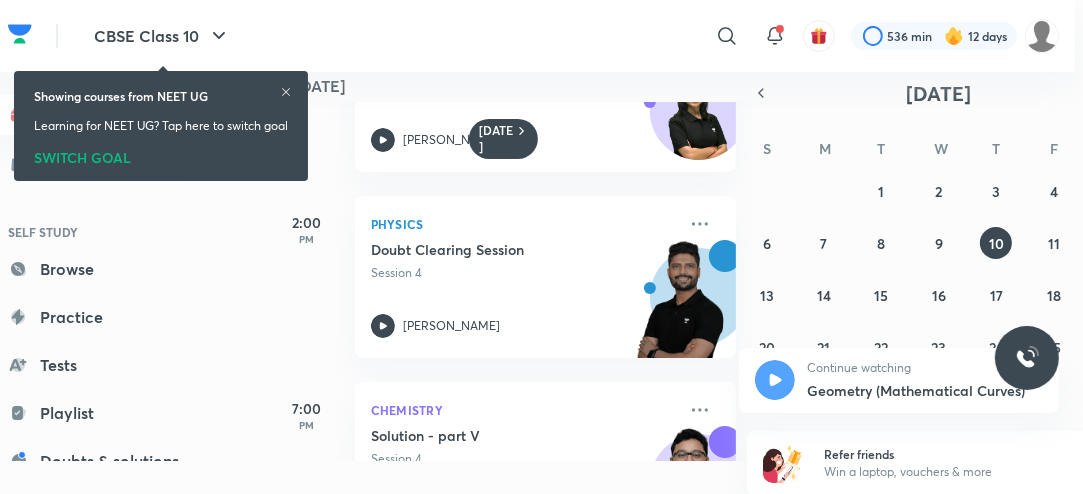 scroll, scrollTop: 33, scrollLeft: 5, axis: both 